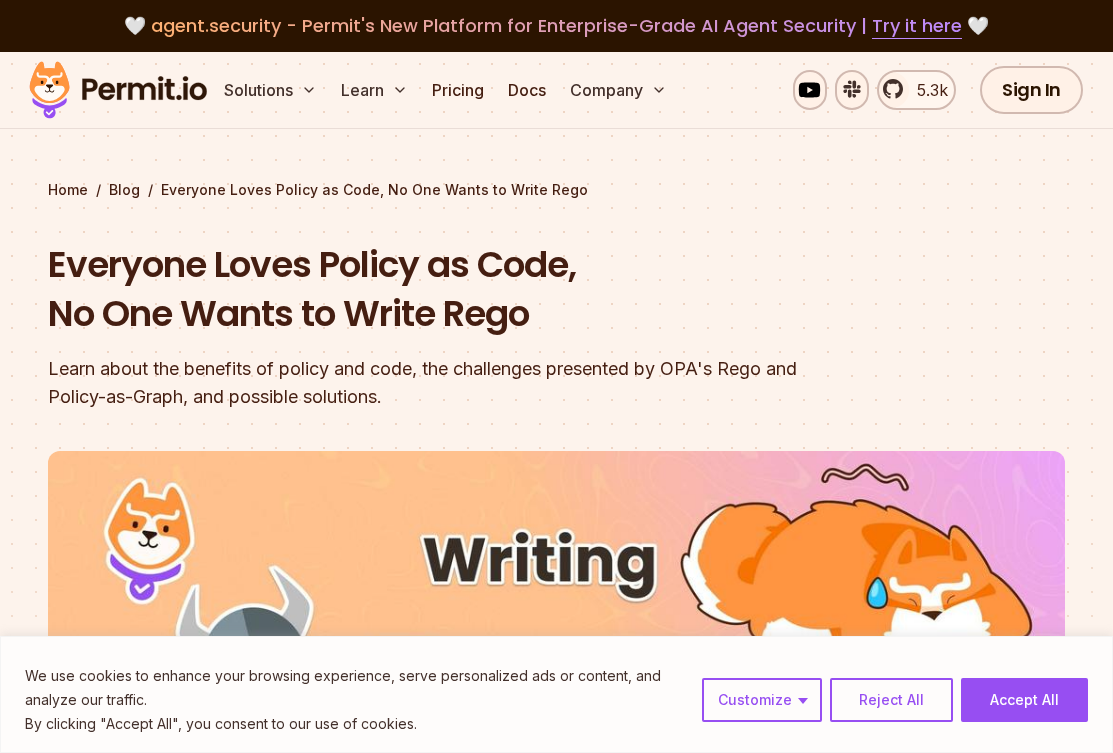 scroll, scrollTop: 356, scrollLeft: 0, axis: vertical 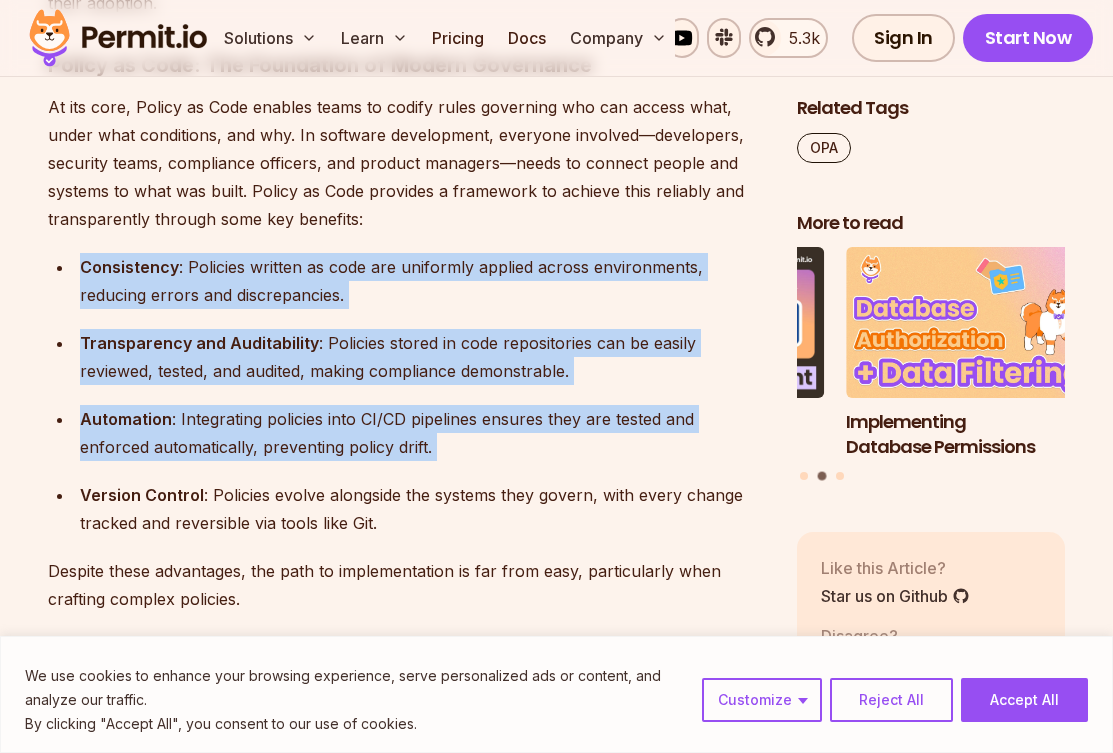 drag, startPoint x: 277, startPoint y: 402, endPoint x: 275, endPoint y: 462, distance: 60.033325 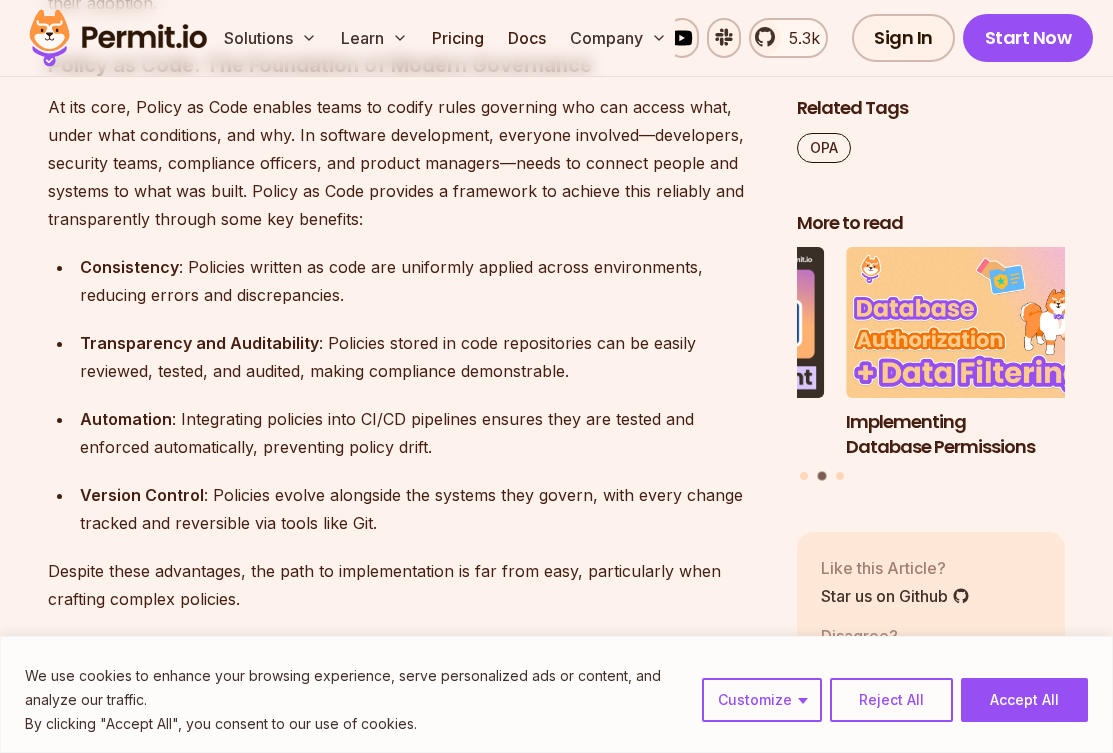 click on "Consistency : Policies written as code are uniformly applied across environments, reducing errors and discrepancies. Transparency and Auditability : Policies stored in code repositories can be easily reviewed, tested, and audited, making compliance demonstrable. Automation : Integrating policies into CI/CD pipelines ensures they are tested and enforced automatically, preventing policy drift. Version Control : Policies evolve alongside the systems they govern, with every change tracked and reversible via tools like Git." at bounding box center [406, 395] 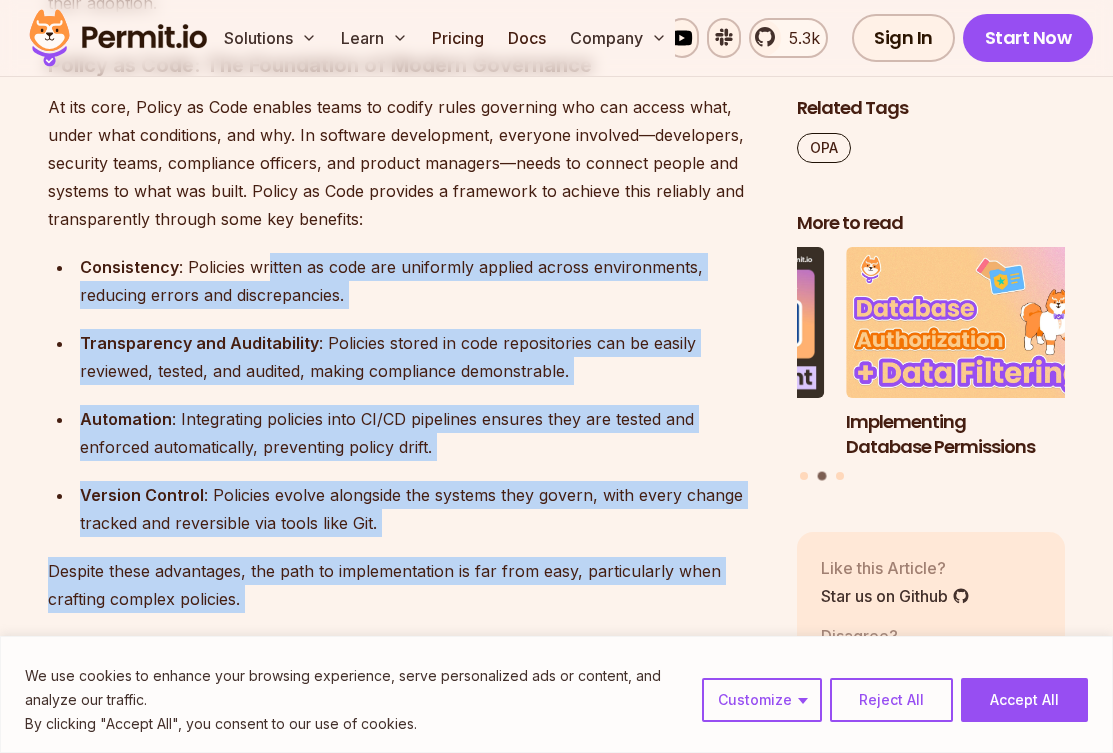 drag, startPoint x: 256, startPoint y: 623, endPoint x: 269, endPoint y: 255, distance: 368.22955 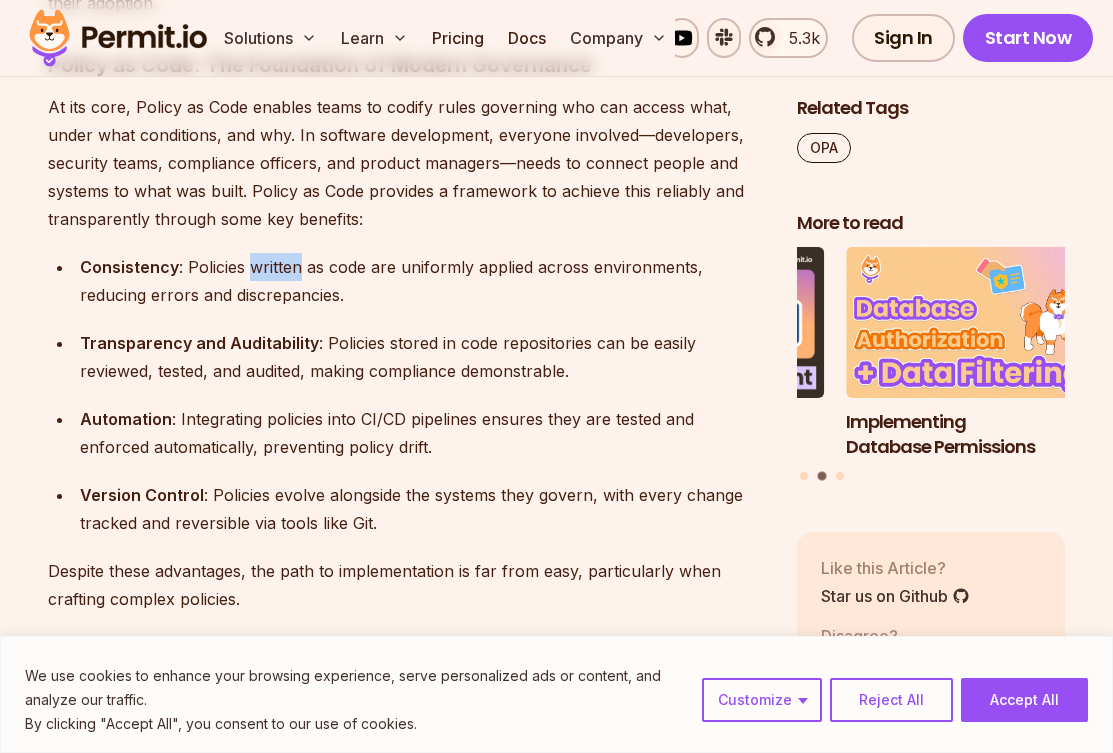 click on "Consistency : Policies written as code are uniformly applied across environments, reducing errors and discrepancies. Transparency and Auditability : Policies stored in code repositories can be easily reviewed, tested, and audited, making compliance demonstrable. Automation : Integrating policies into CI/CD pipelines ensures they are tested and enforced automatically, preventing policy drift. Version Control : Policies evolve alongside the systems they govern, with every change tracked and reversible via tools like Git." at bounding box center [422, 281] 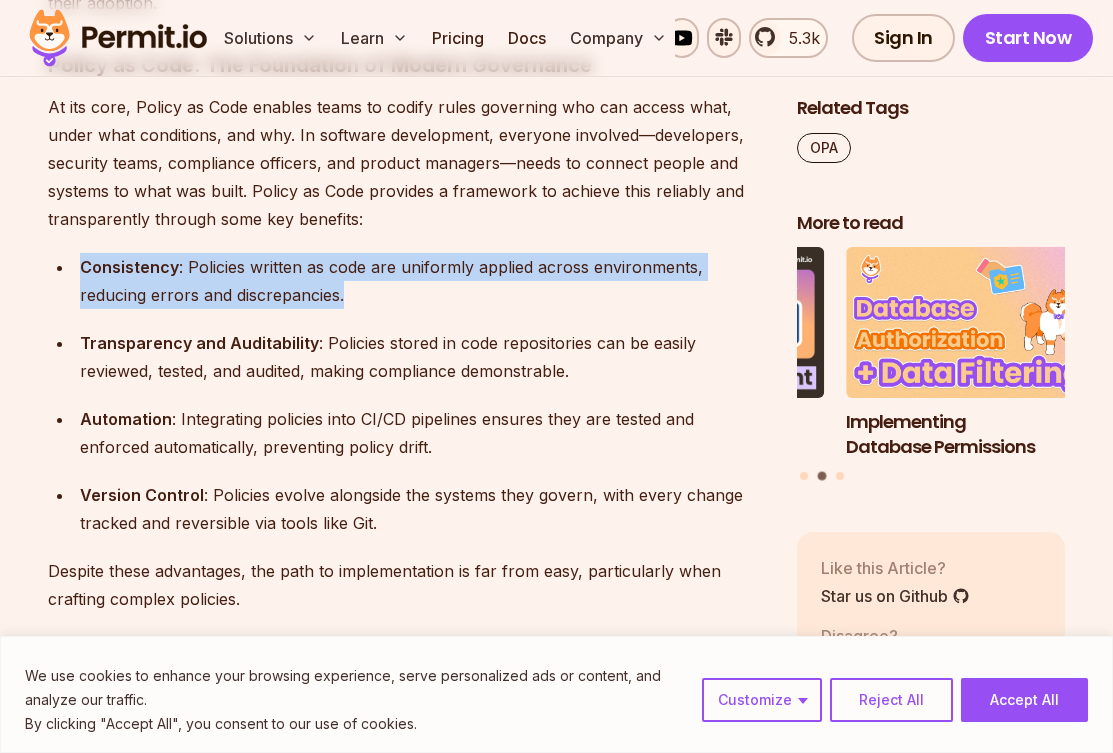 click on "Consistency : Policies written as code are uniformly applied across environments, reducing errors and discrepancies. Transparency and Auditability : Policies stored in code repositories can be easily reviewed, tested, and audited, making compliance demonstrable. Automation : Integrating policies into CI/CD pipelines ensures they are tested and enforced automatically, preventing policy drift. Version Control : Policies evolve alongside the systems they govern, with every change tracked and reversible via tools like Git." at bounding box center [422, 281] 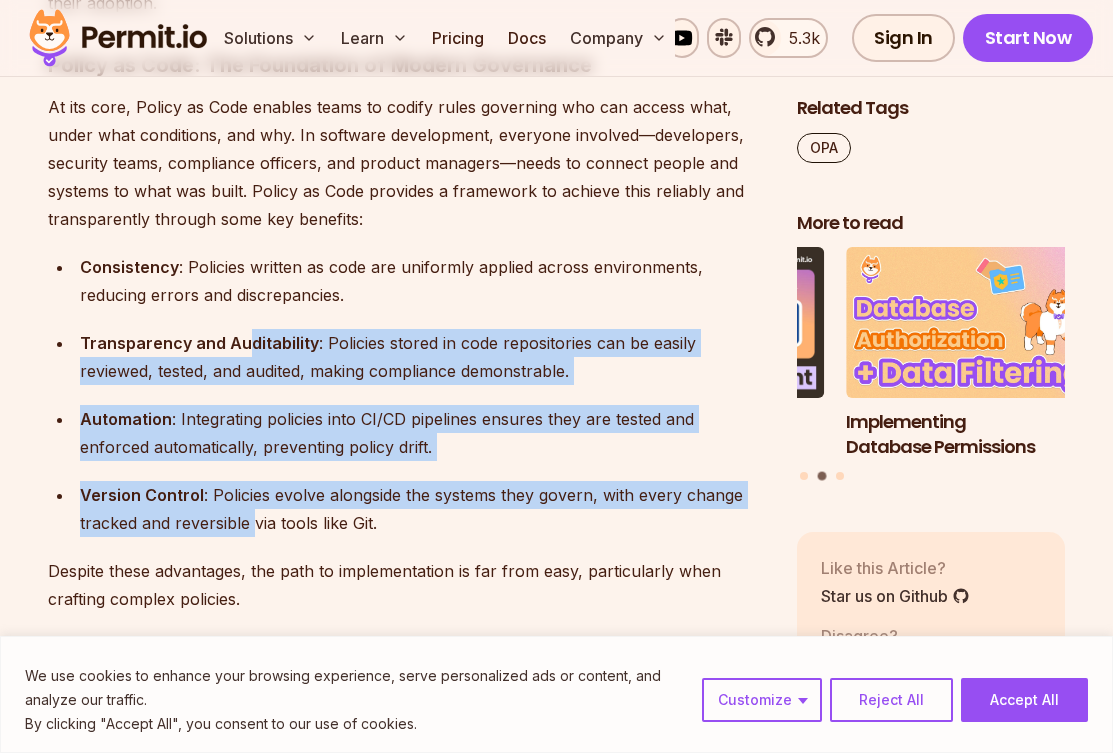 drag, startPoint x: 253, startPoint y: 527, endPoint x: 248, endPoint y: 340, distance: 187.06683 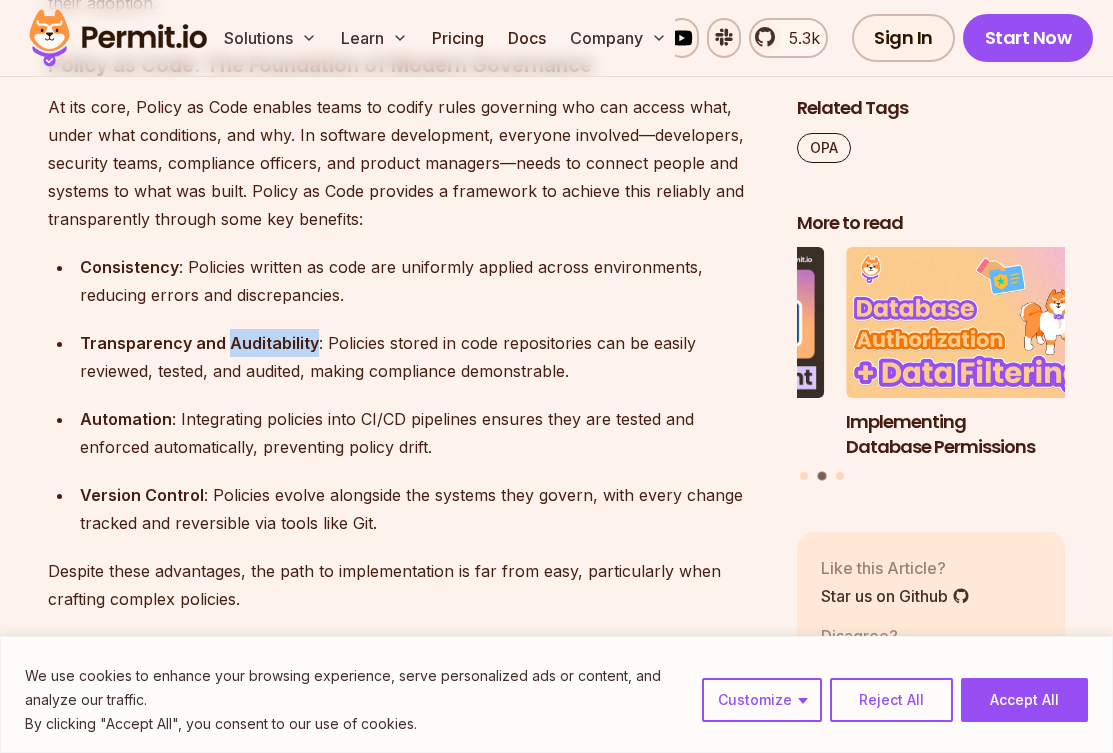 click on "Transparency and Auditability" at bounding box center (199, 343) 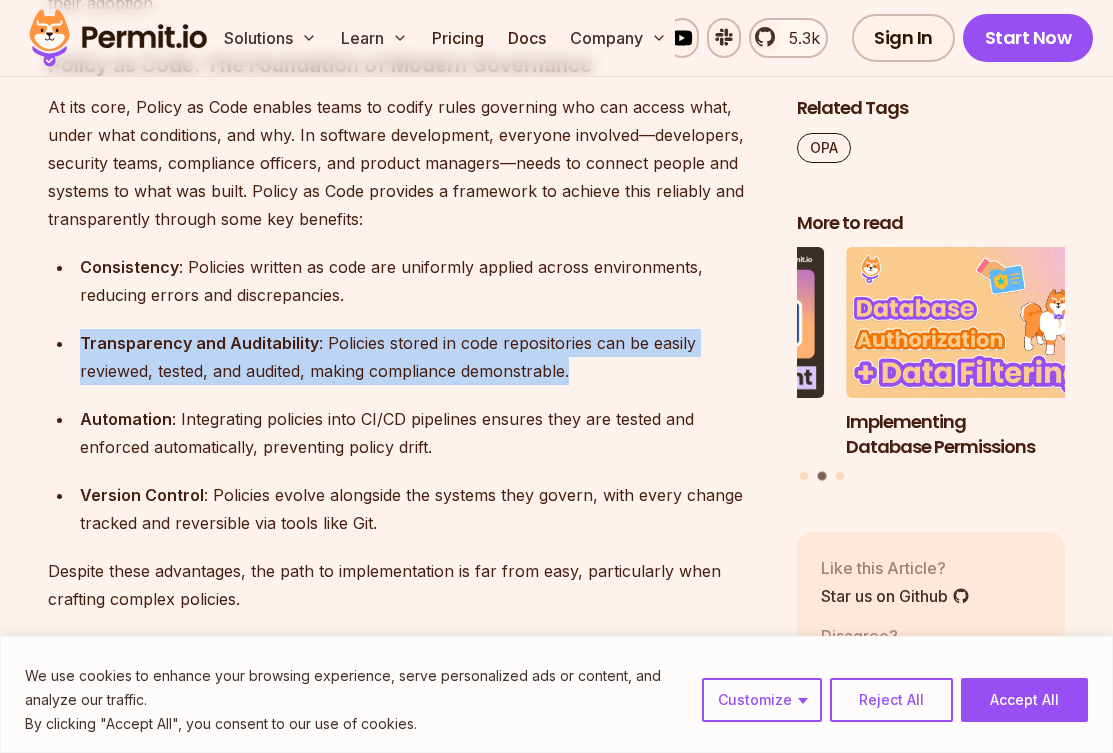 click on "Transparency and Auditability" at bounding box center [199, 343] 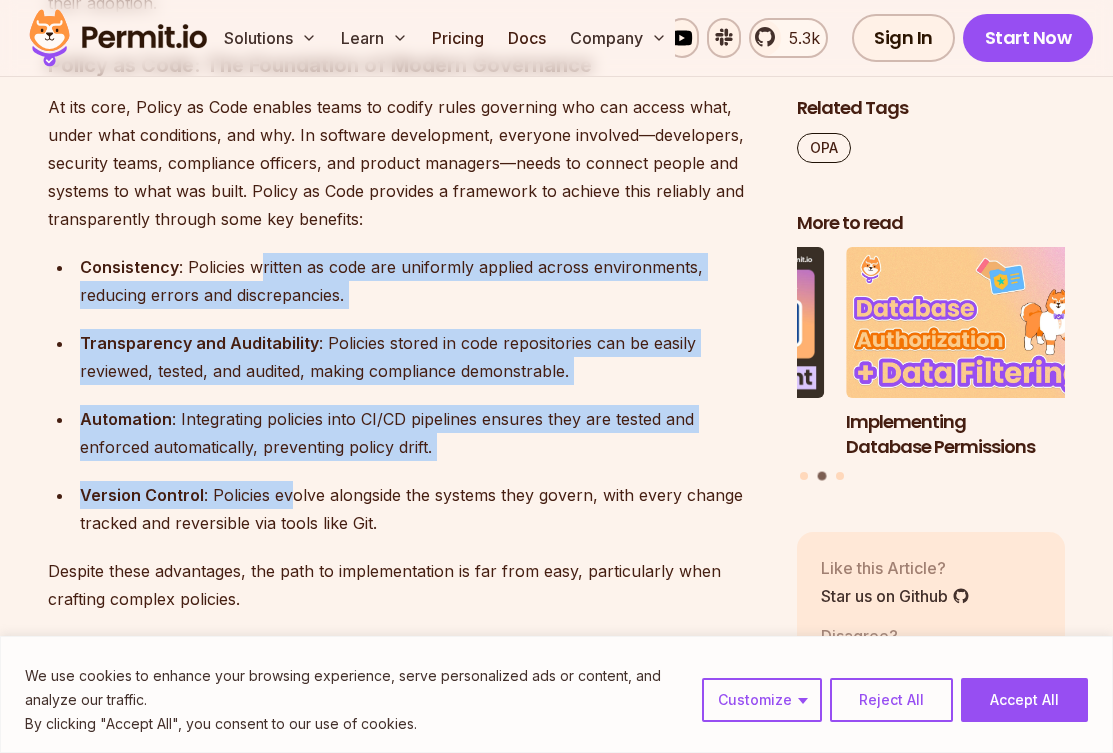 drag, startPoint x: 259, startPoint y: 267, endPoint x: 289, endPoint y: 497, distance: 231.94827 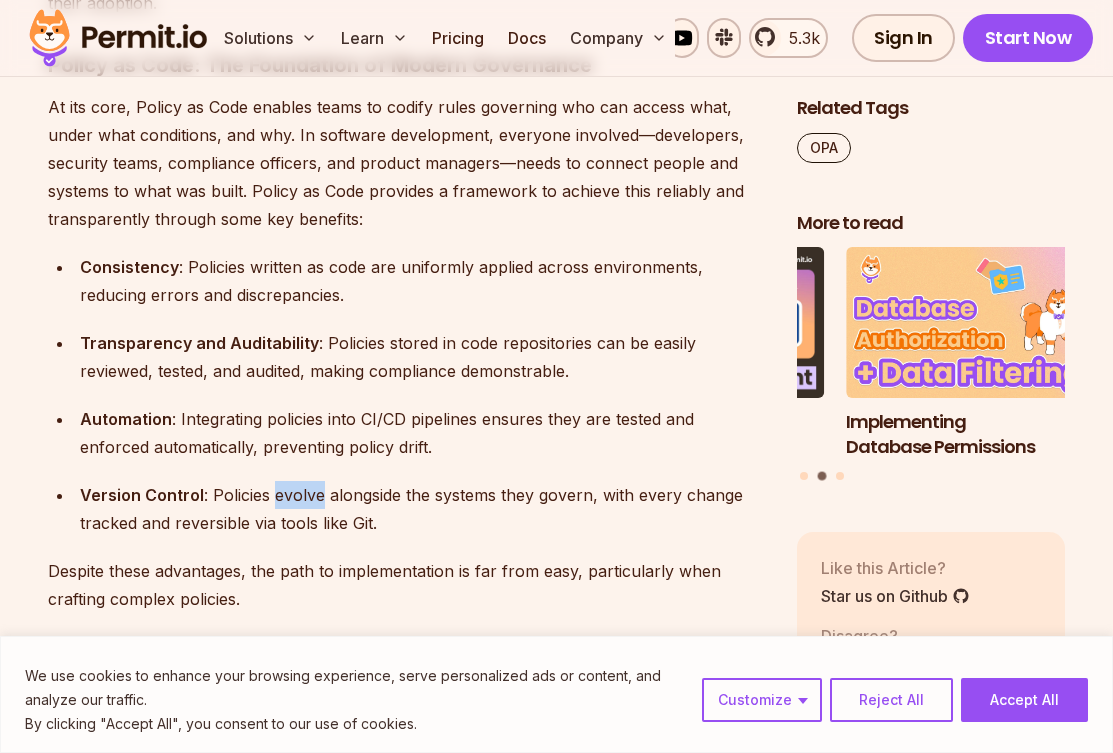 click on "Version Control : Policies evolve alongside the systems they govern, with every change tracked and reversible via tools like Git." at bounding box center [422, 509] 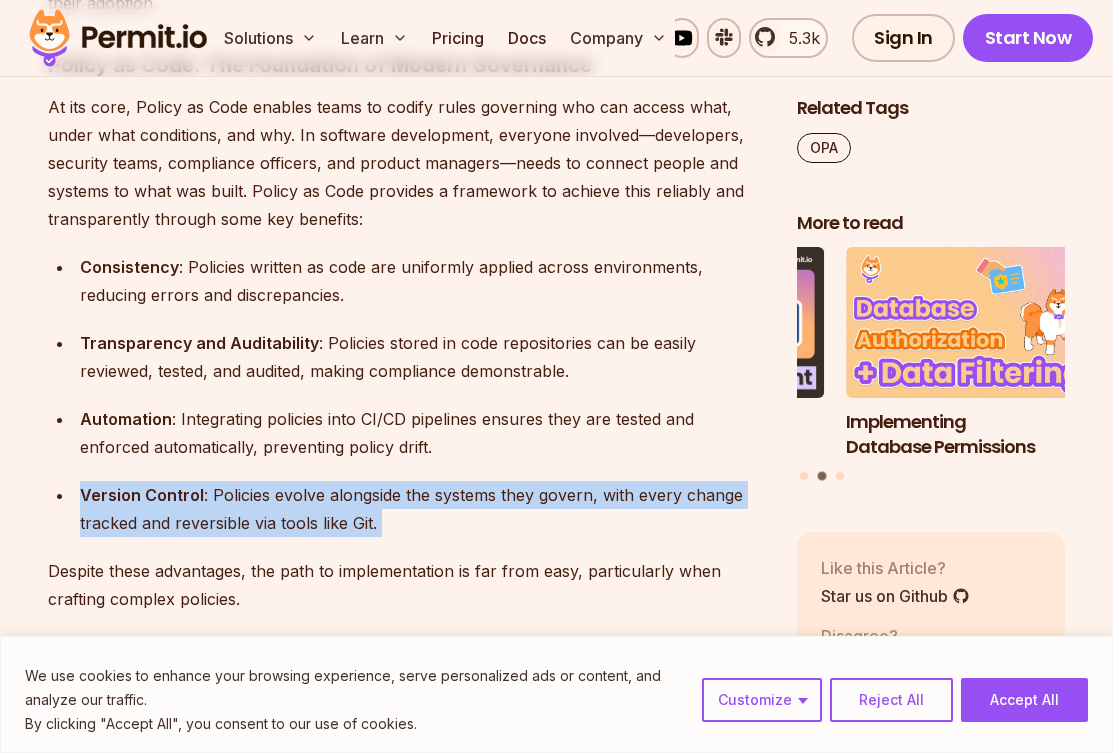 click on "Version Control : Policies evolve alongside the systems they govern, with every change tracked and reversible via tools like Git." at bounding box center [422, 509] 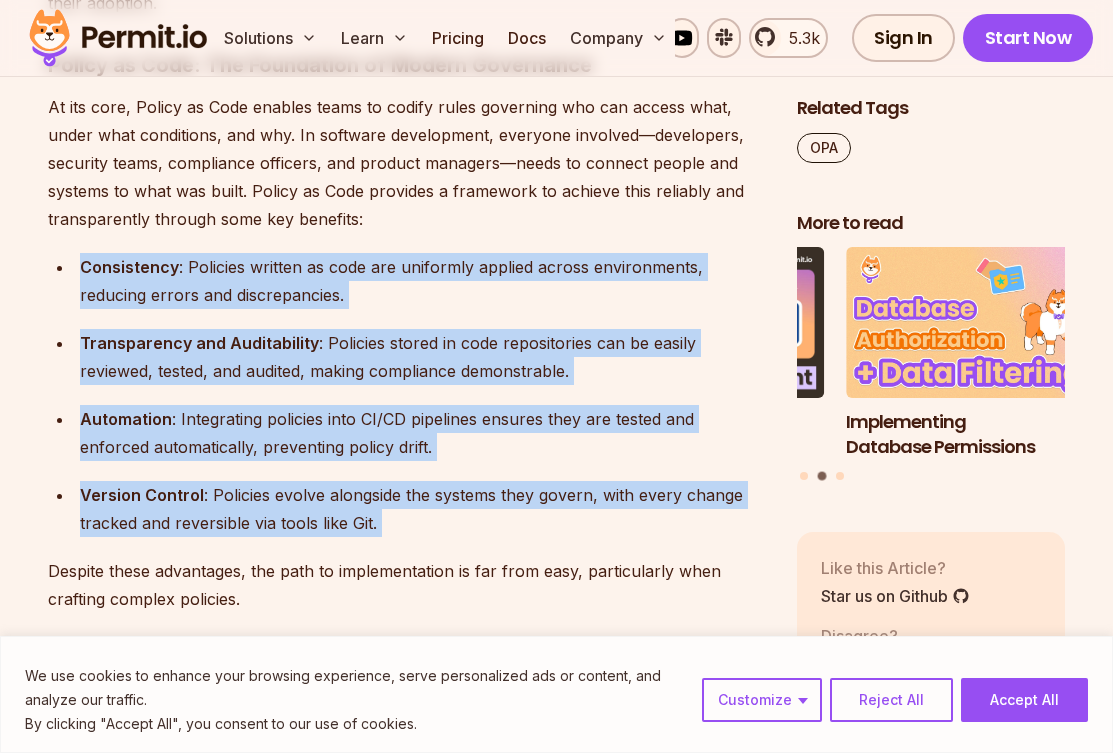 drag, startPoint x: 536, startPoint y: 546, endPoint x: 33, endPoint y: 247, distance: 585.1581 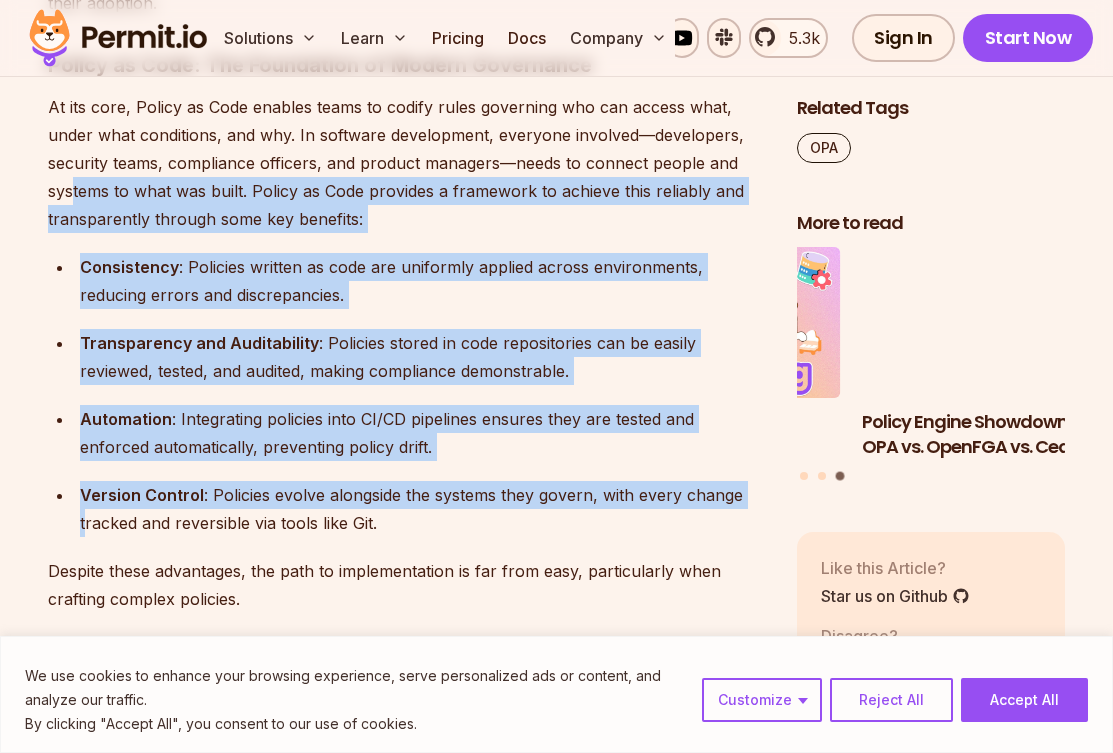 drag, startPoint x: 74, startPoint y: 254, endPoint x: 83, endPoint y: 513, distance: 259.1563 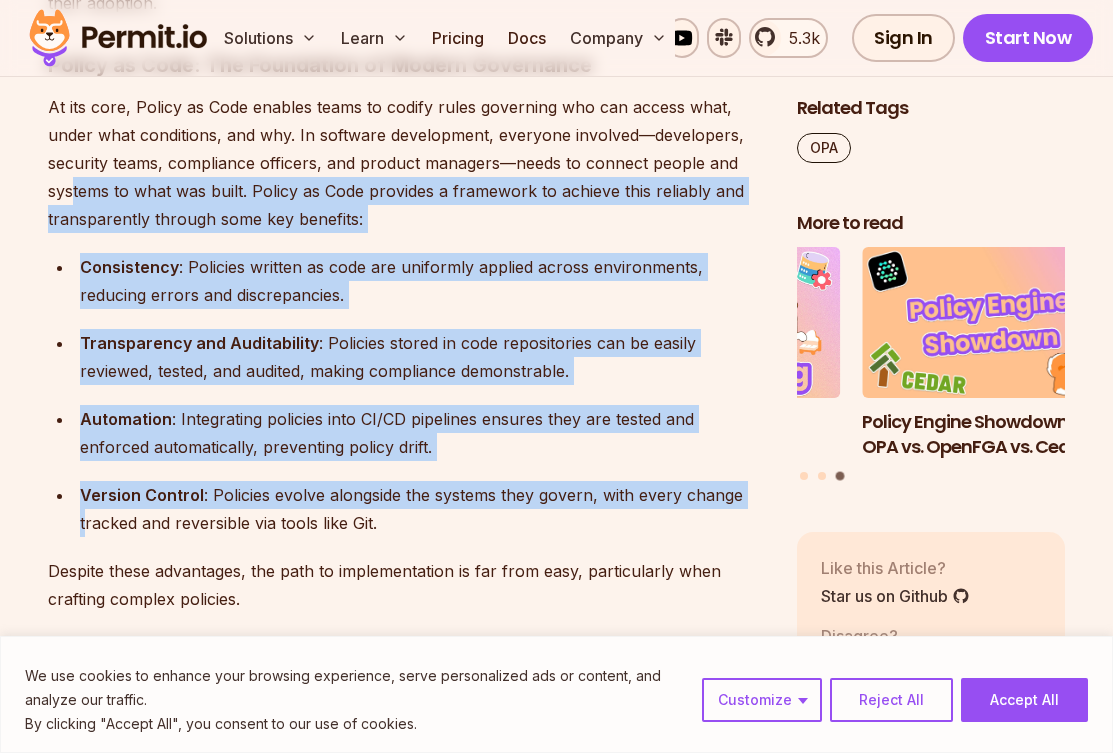 click on "Policy as Code  has revolutionized how organizations manage access control, compliance, and governance. By codifying policies, teams can ensure consistent enforcement, automate processes, and adapt to evolving requirements with agility. Yet, despite its undeniable advantages, implementing Policy as Code often feels like an uphill battle. This is especially true when faced with the complexities of the Rego policy language, which, while extremely powerful, highlights the challenges of making Policy as Code accessible to a broader audience. Everyone loves Policy as Code, but no one wants to write Rego. Why does this happen? To answer, let’s first explore why Policy as Code and its sister alternative, Policy as Graph, have become indispensable before addressing the barriers to their adoption. Policy as Code: The Foundation of Modern Governance Consistency : Policies written as code are uniformly applied across environments, reducing errors and discrepancies. Transparency and Auditability Automation ,  , and
}" at bounding box center [406, 2869] 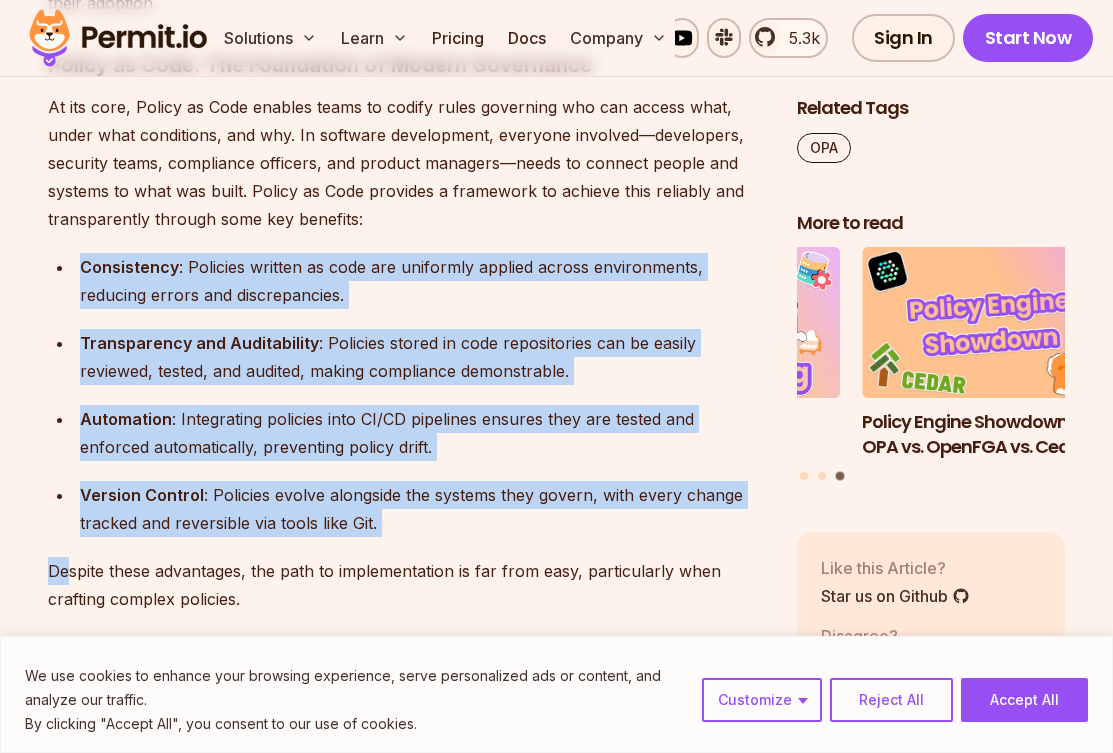 drag, startPoint x: 72, startPoint y: 564, endPoint x: 41, endPoint y: 259, distance: 306.57135 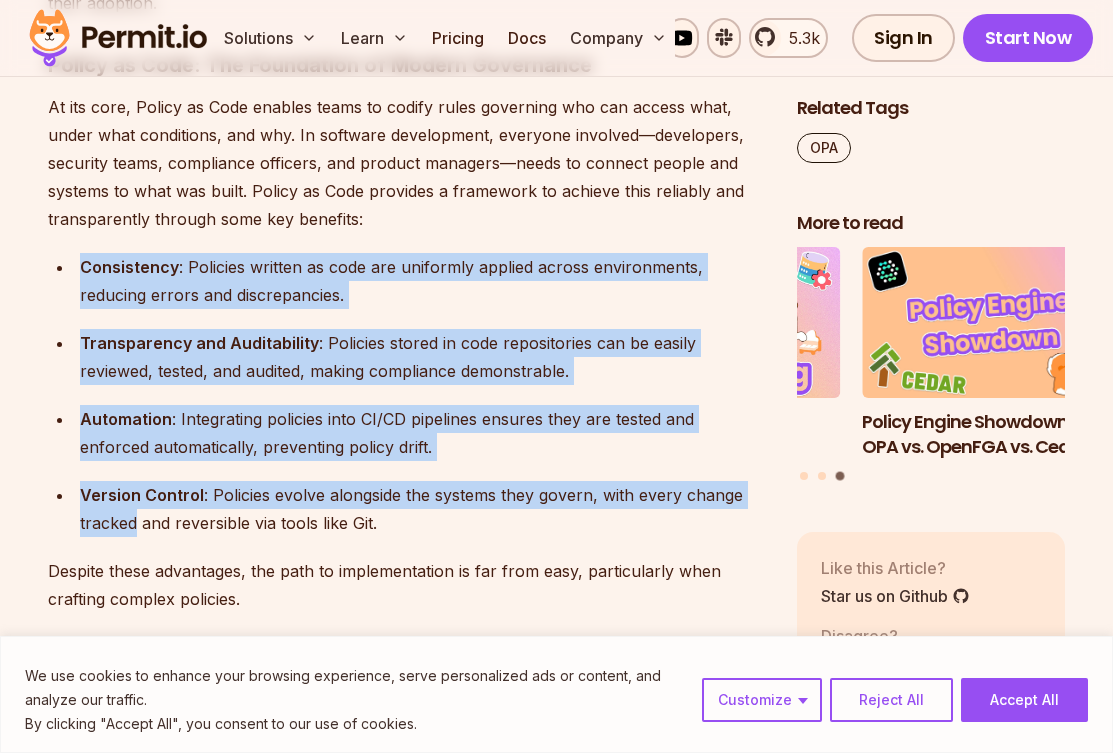 drag, startPoint x: 60, startPoint y: 439, endPoint x: 67, endPoint y: 518, distance: 79.30952 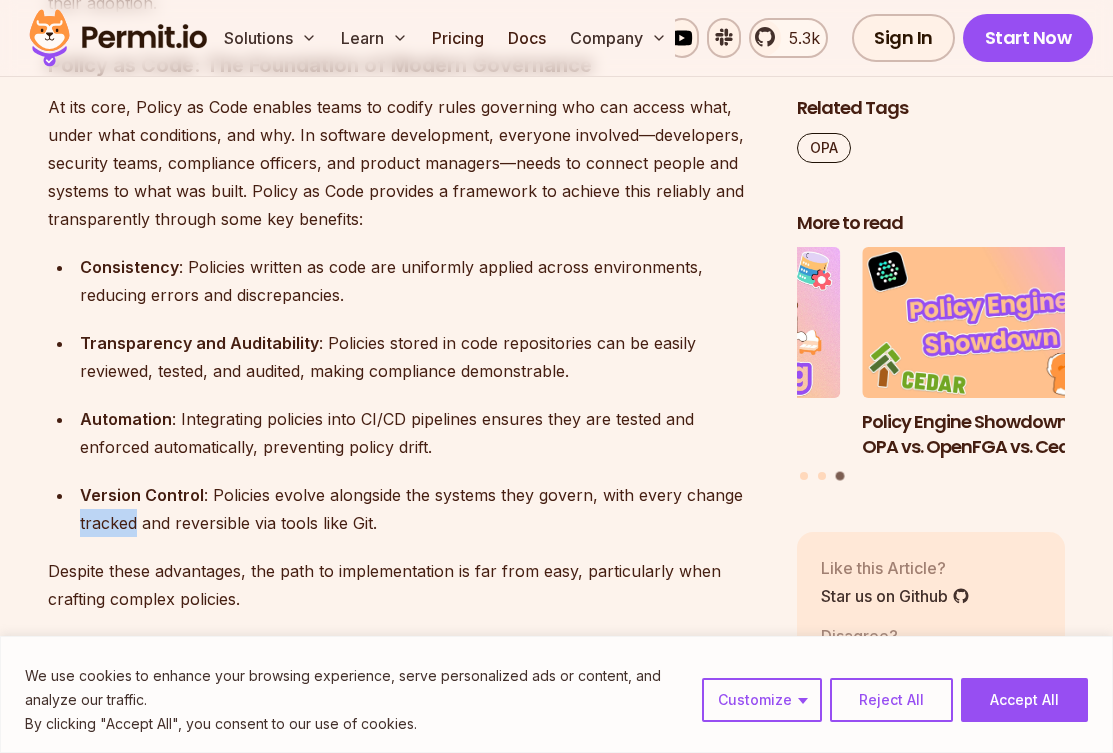 click on "Consistency : Policies written as code are uniformly applied across environments, reducing errors and discrepancies. Transparency and Auditability : Policies stored in code repositories can be easily reviewed, tested, and audited, making compliance demonstrable. Automation : Integrating policies into CI/CD pipelines ensures they are tested and enforced automatically, preventing policy drift. Version Control : Policies evolve alongside the systems they govern, with every change tracked and reversible via tools like Git." at bounding box center (406, 395) 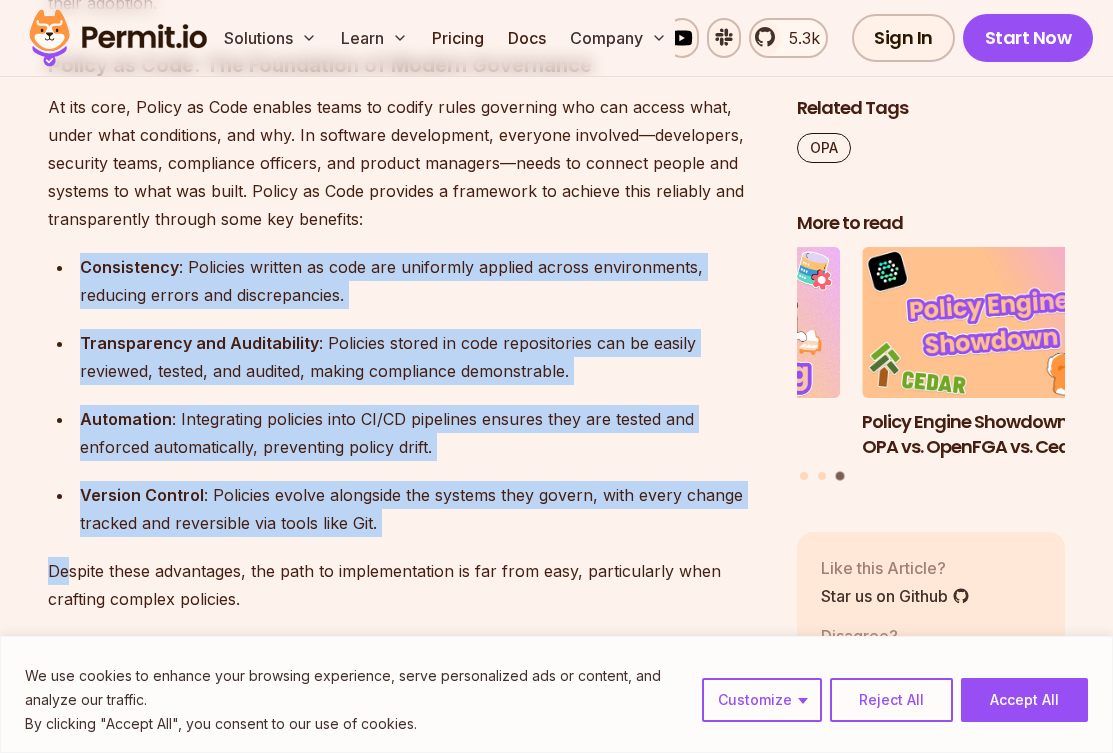 drag, startPoint x: 64, startPoint y: 558, endPoint x: 51, endPoint y: 267, distance: 291.29022 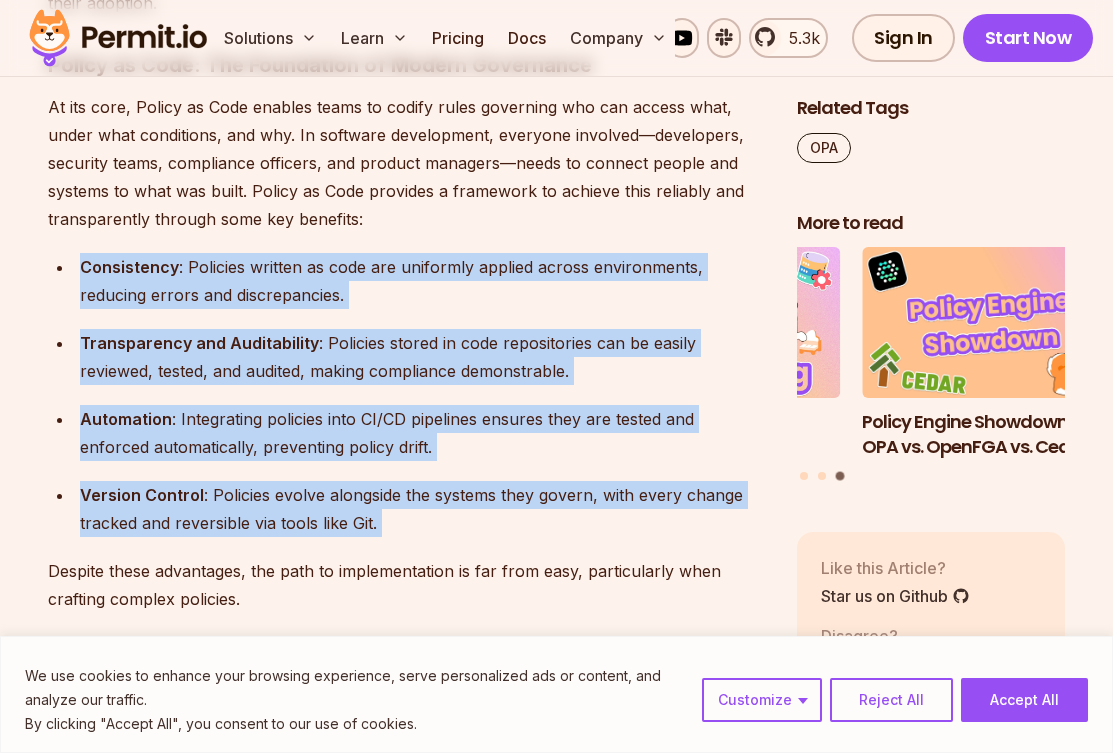 drag, startPoint x: 64, startPoint y: 335, endPoint x: 56, endPoint y: 538, distance: 203.15758 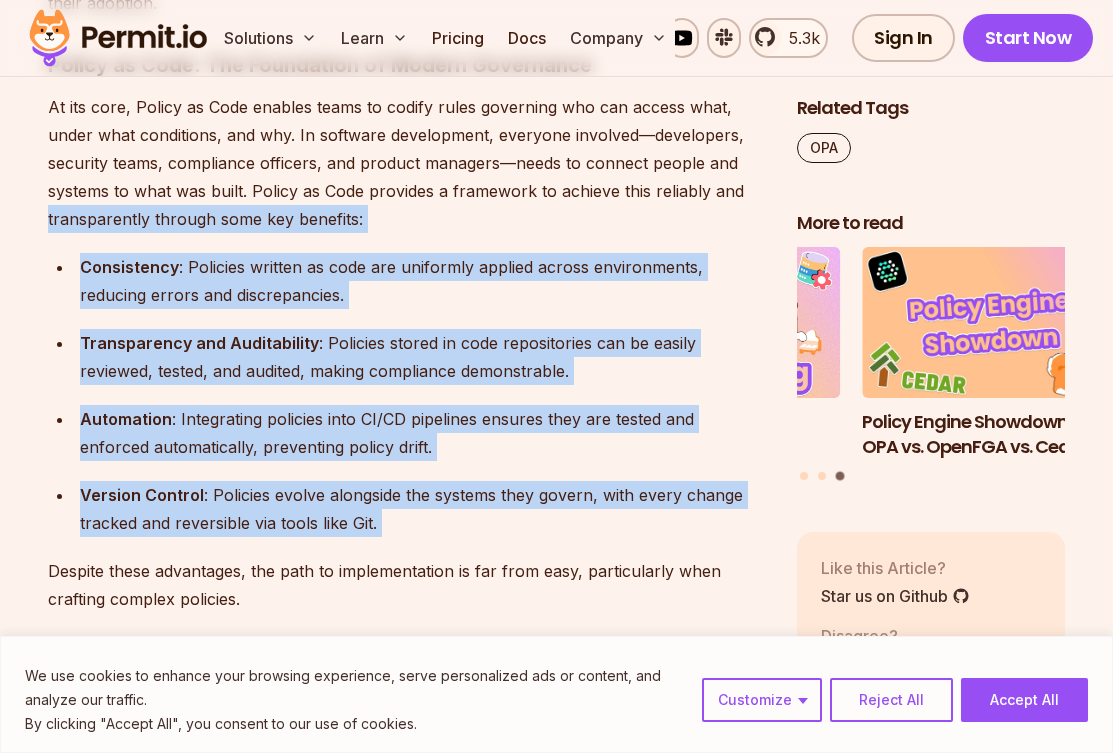 drag, startPoint x: 56, startPoint y: 539, endPoint x: 28, endPoint y: 223, distance: 317.23807 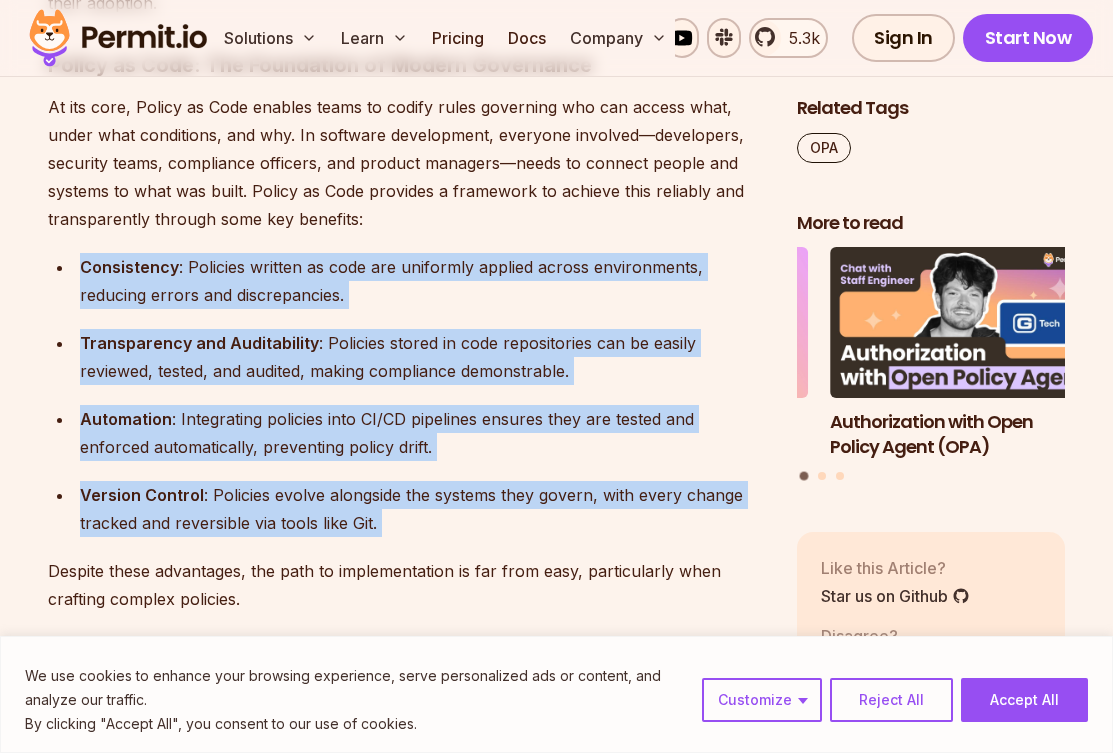 drag, startPoint x: 47, startPoint y: 239, endPoint x: 70, endPoint y: 536, distance: 297.88925 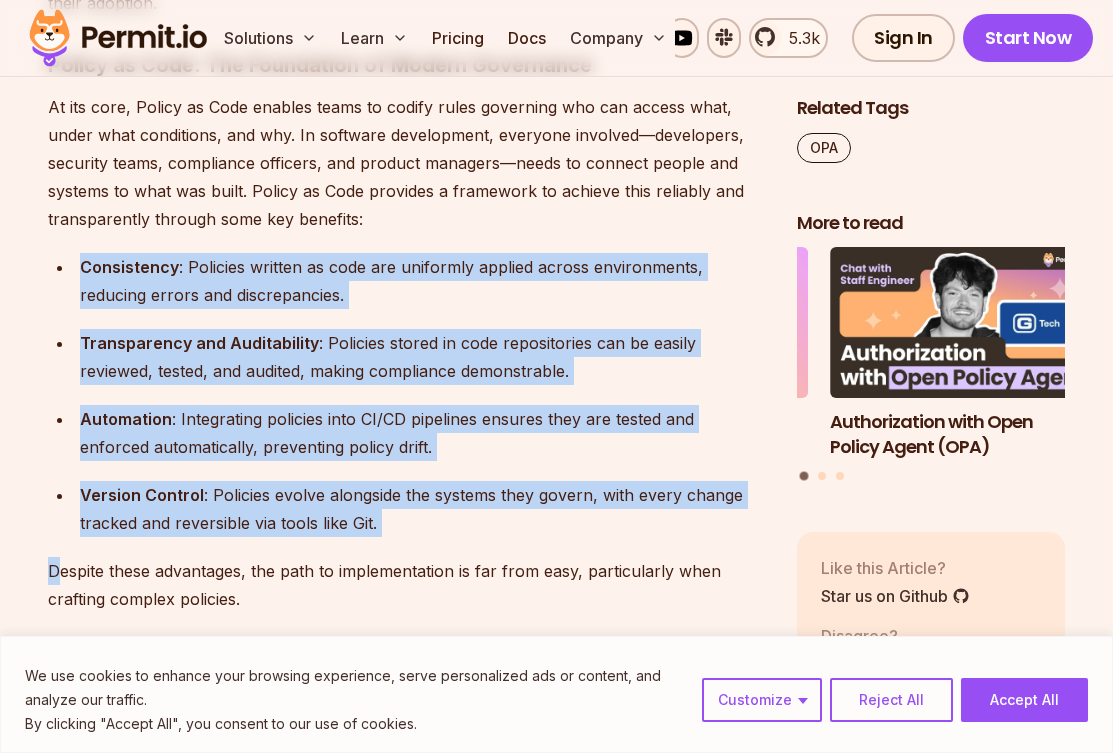drag, startPoint x: 60, startPoint y: 553, endPoint x: 32, endPoint y: 227, distance: 327.20026 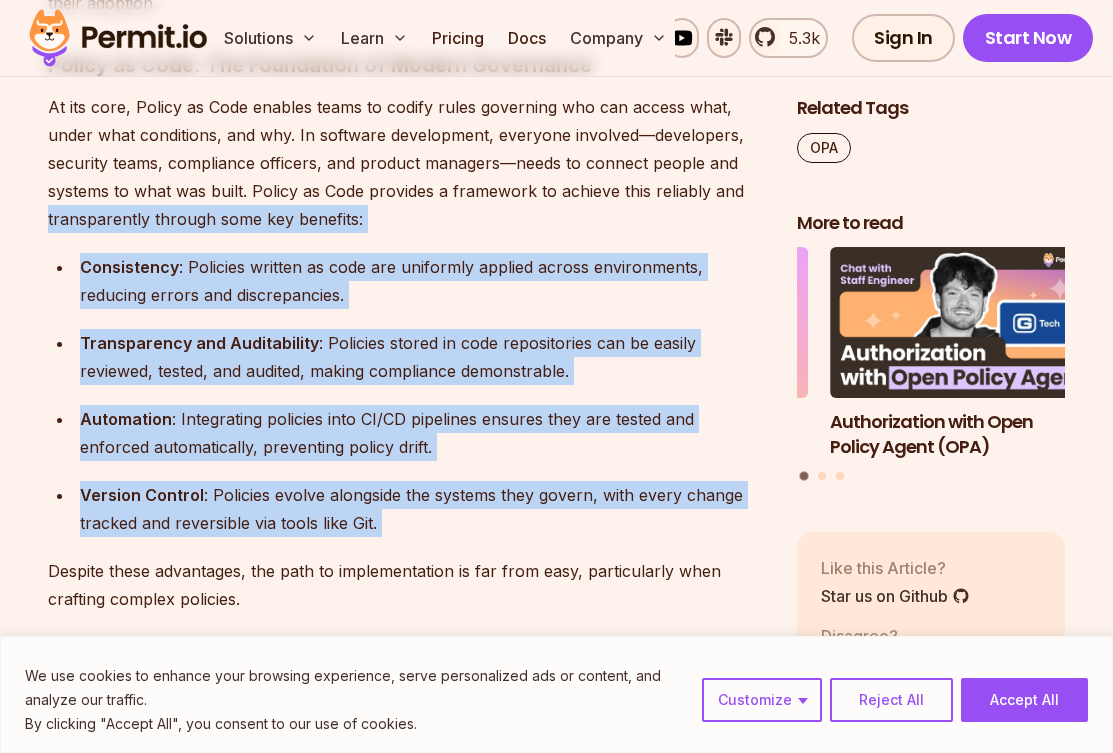 drag, startPoint x: 50, startPoint y: 224, endPoint x: 60, endPoint y: 533, distance: 309.16177 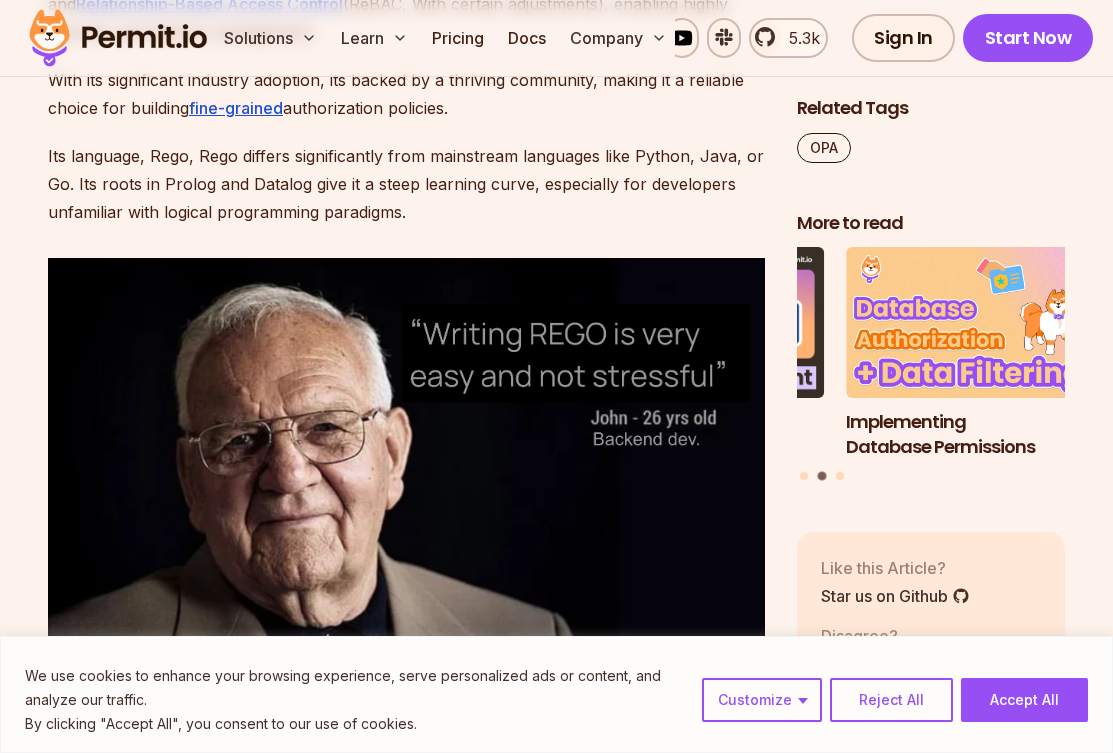 scroll, scrollTop: 2440, scrollLeft: 0, axis: vertical 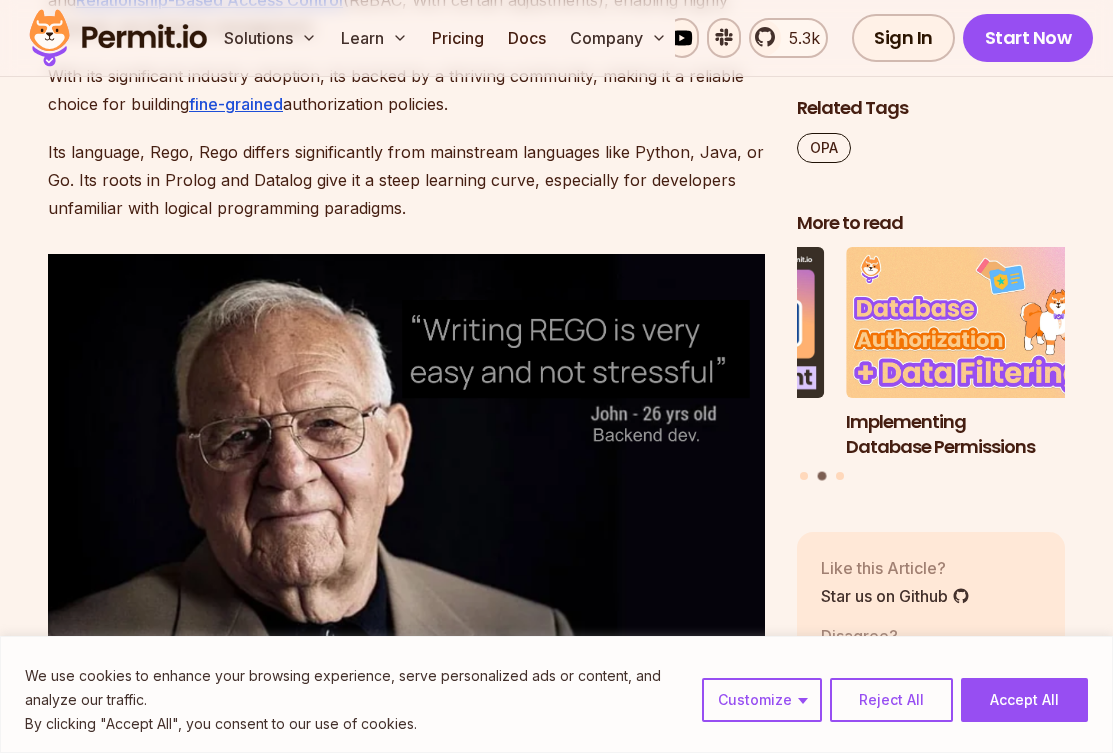 click on "Its language, Rego, Rego differs significantly from mainstream languages like Python, Java, or Go. Its roots in Prolog and Datalog give it a steep learning curve, especially for developers unfamiliar with logical programming paradigms." at bounding box center (406, 180) 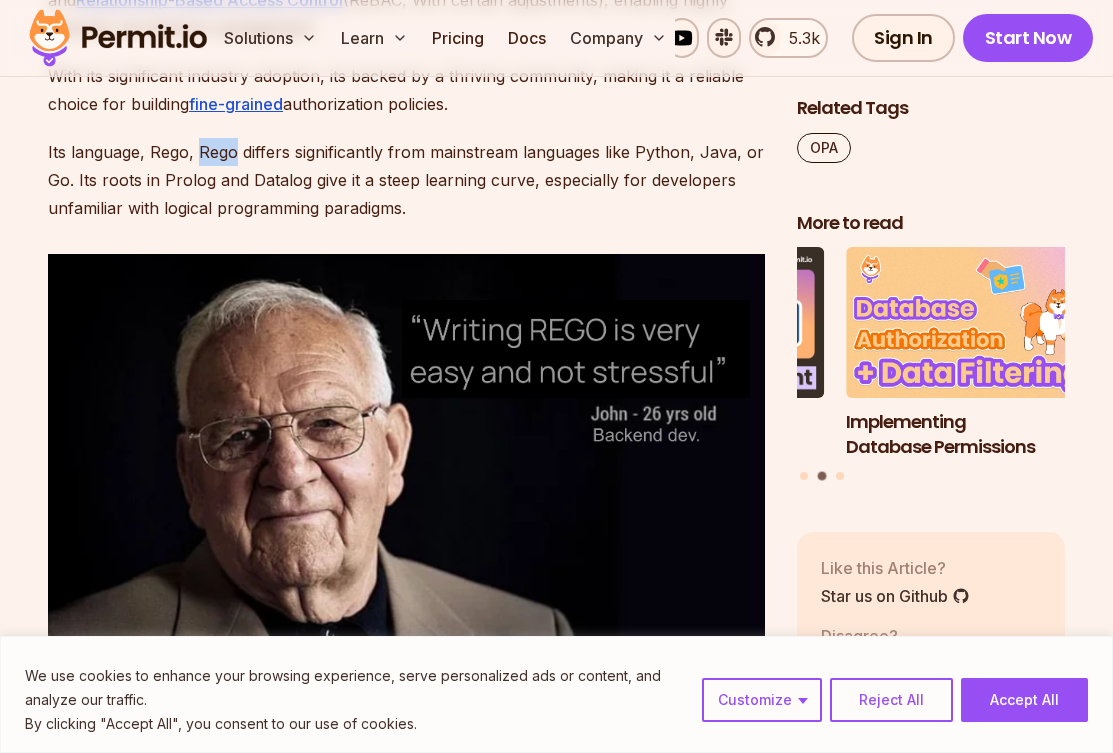 click on "Its language, Rego, Rego differs significantly from mainstream languages like Python, Java, or Go. Its roots in Prolog and Datalog give it a steep learning curve, especially for developers unfamiliar with logical programming paradigms." at bounding box center [406, 180] 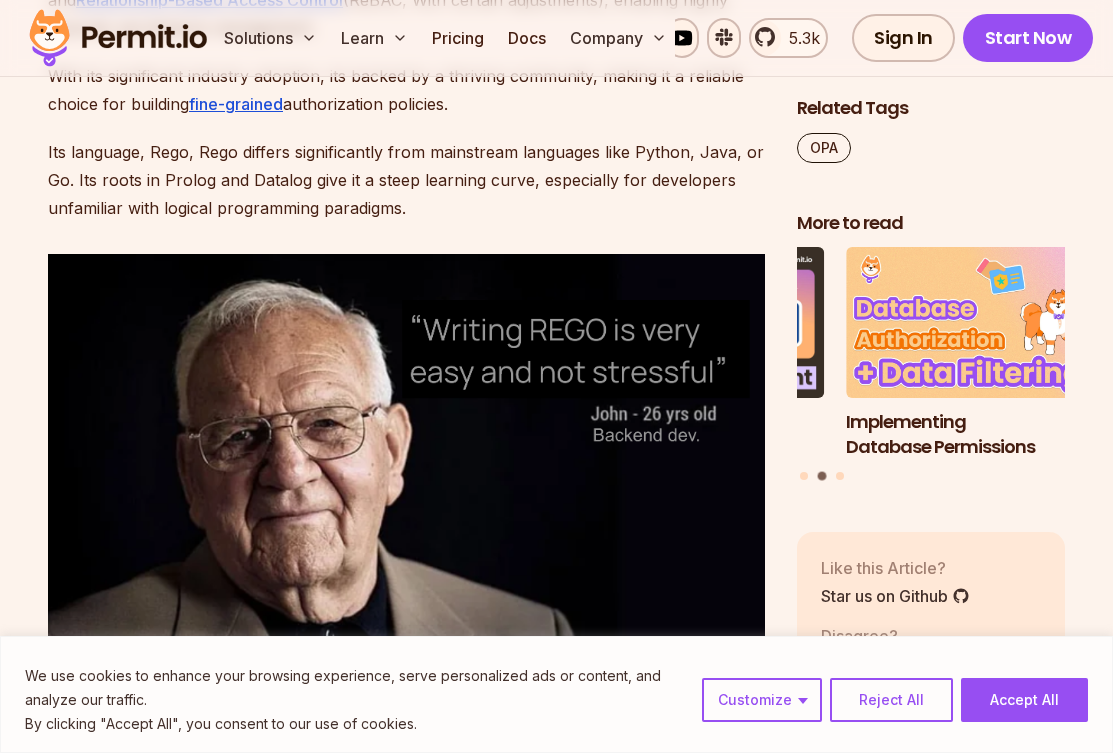 click on "Its language, Rego, Rego differs significantly from mainstream languages like Python, Java, or Go. Its roots in Prolog and Datalog give it a steep learning curve, especially for developers unfamiliar with logical programming paradigms." at bounding box center (406, 180) 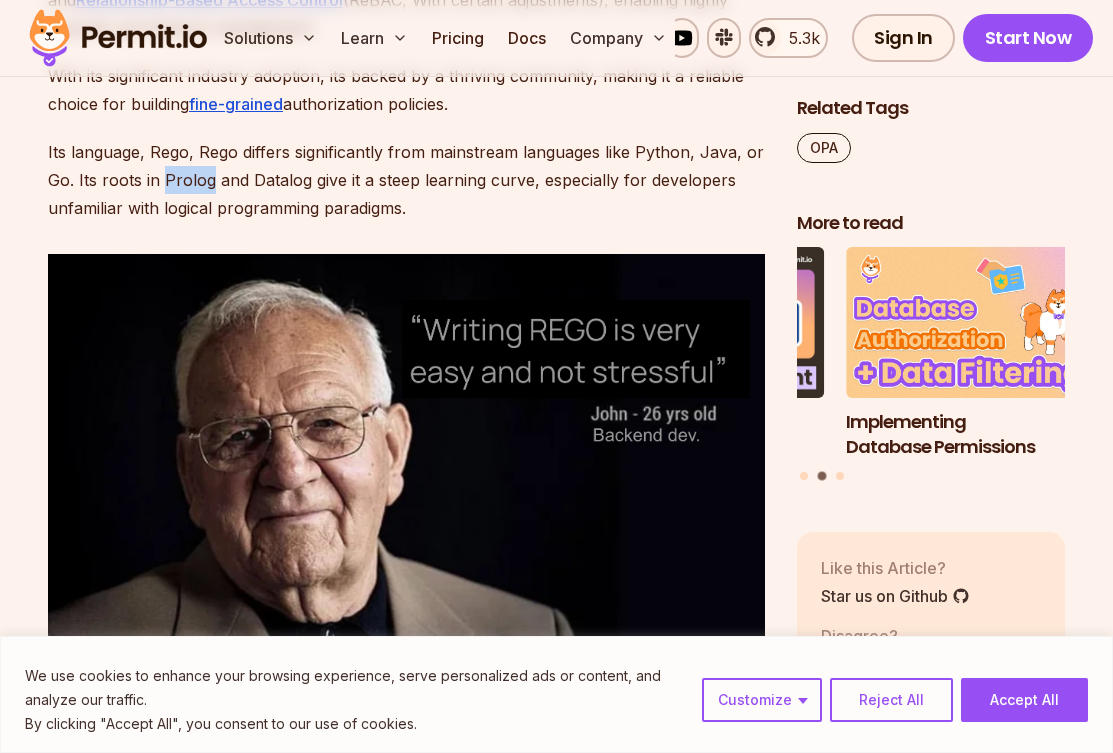 click on "Its language, Rego, Rego differs significantly from mainstream languages like Python, Java, or Go. Its roots in Prolog and Datalog give it a steep learning curve, especially for developers unfamiliar with logical programming paradigms." at bounding box center (406, 180) 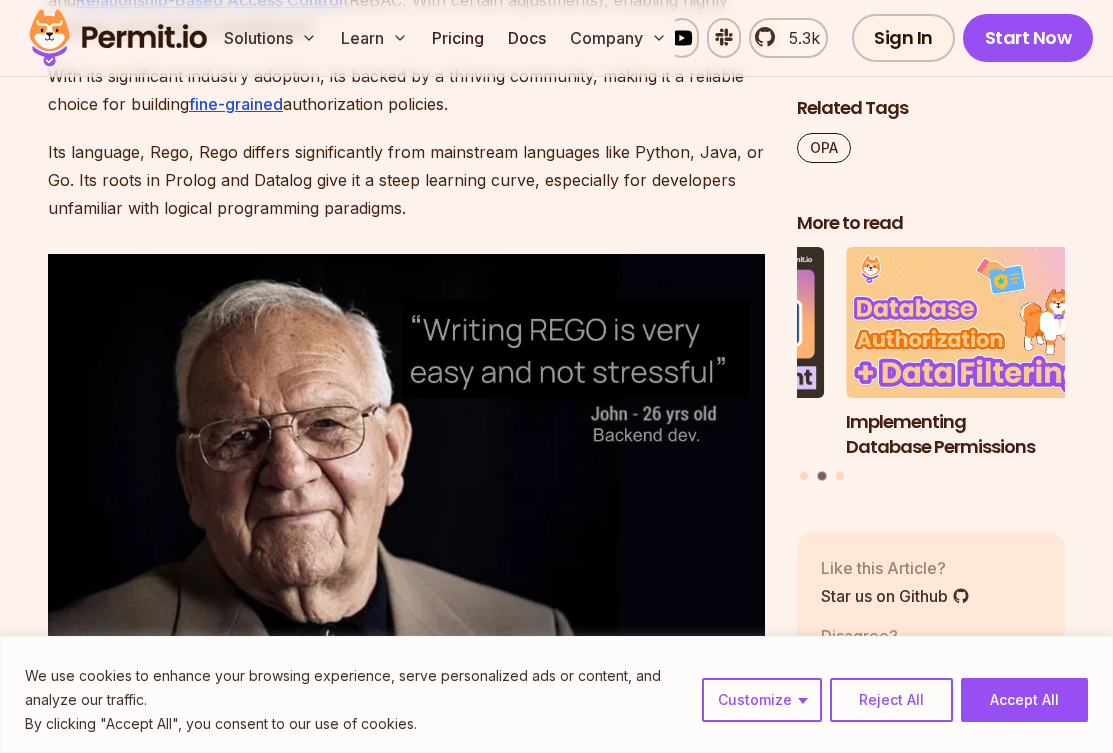 click on "Its language, Rego, Rego differs significantly from mainstream languages like Python, Java, or Go. Its roots in Prolog and Datalog give it a steep learning curve, especially for developers unfamiliar with logical programming paradigms." at bounding box center (406, 180) 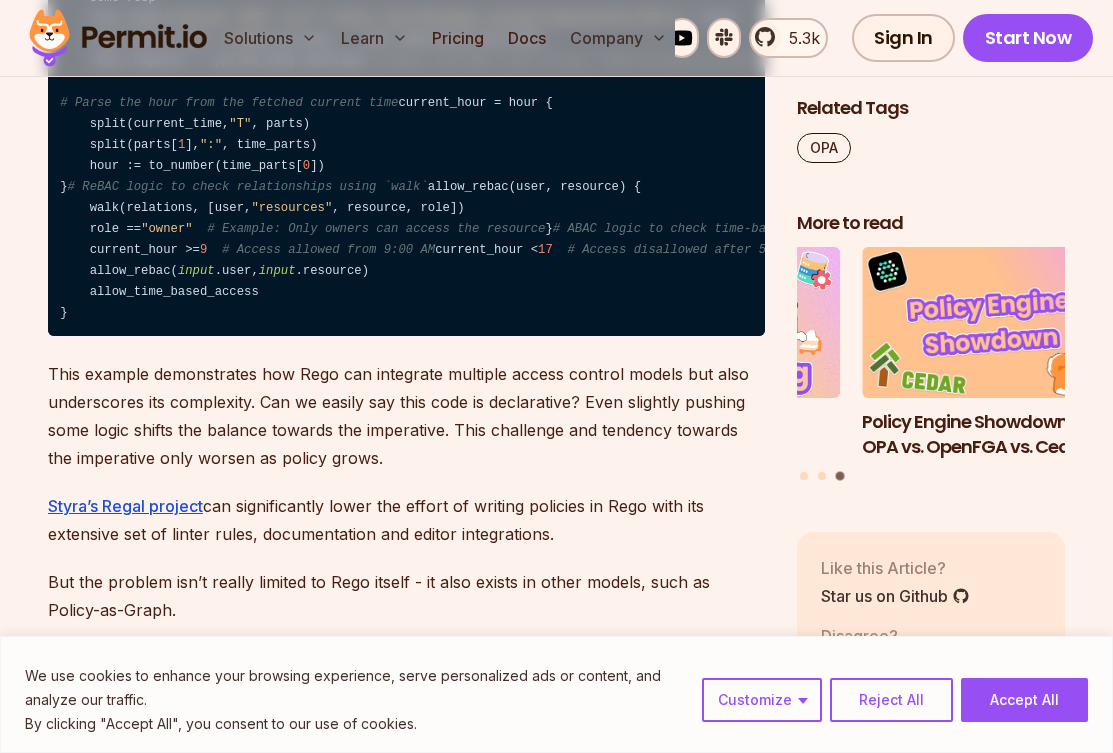 click on "package access
default allow = false
# Define the relationships
relations = {
"user1" : { "resources" : { "resource1" : [ "owner" ]}},
"user2" : { "resources" : { "resource1" : [ "viewer" ],  "resource2" : [ "manager" ]}}
}
# Fetch the current time from an external service
current_time = time_response {
some resp
http.send({
"method" :  "GET" ,
"url" :  "http://worldtimeapi.org/api/timezone/Etc/UTC"
}, resp)
resp.status_code ==  200
parsed_body := json.unmarshal(resp.body)
time_response := parsed_body.datetime   # Example ISO 8601 time string: "2023-10-25T14:23:42+00:00"
}  else  =  "1970-01-01T00:00:00+00:00"    # Default fallback value if HTTP request fails
# Parse the hour from the fetched current time
current_hour = hour {
split(current_time,  "T" , parts)
split(parts[ 1 ],  ":" , time_parts)
hour := to_number(time_parts[ 0 ])
}
# ReBAC logic to check relationships using `walk` "resources" , resource, role])
role ==" at bounding box center (406, 114) 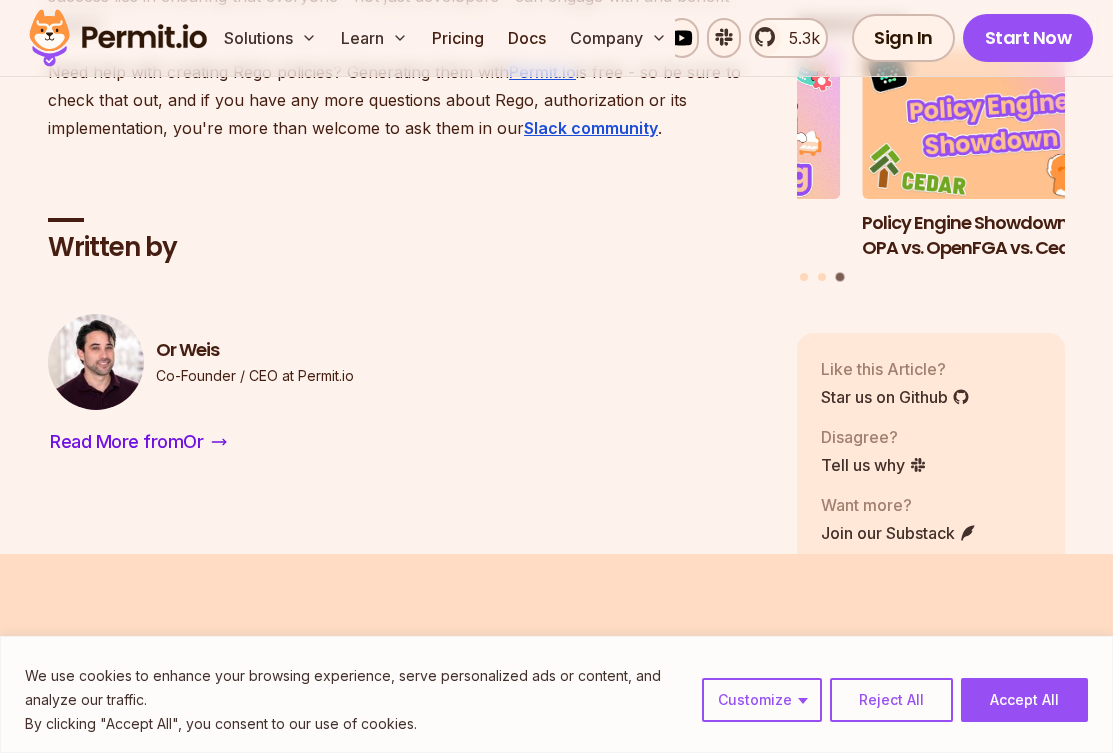 scroll, scrollTop: 7540, scrollLeft: 0, axis: vertical 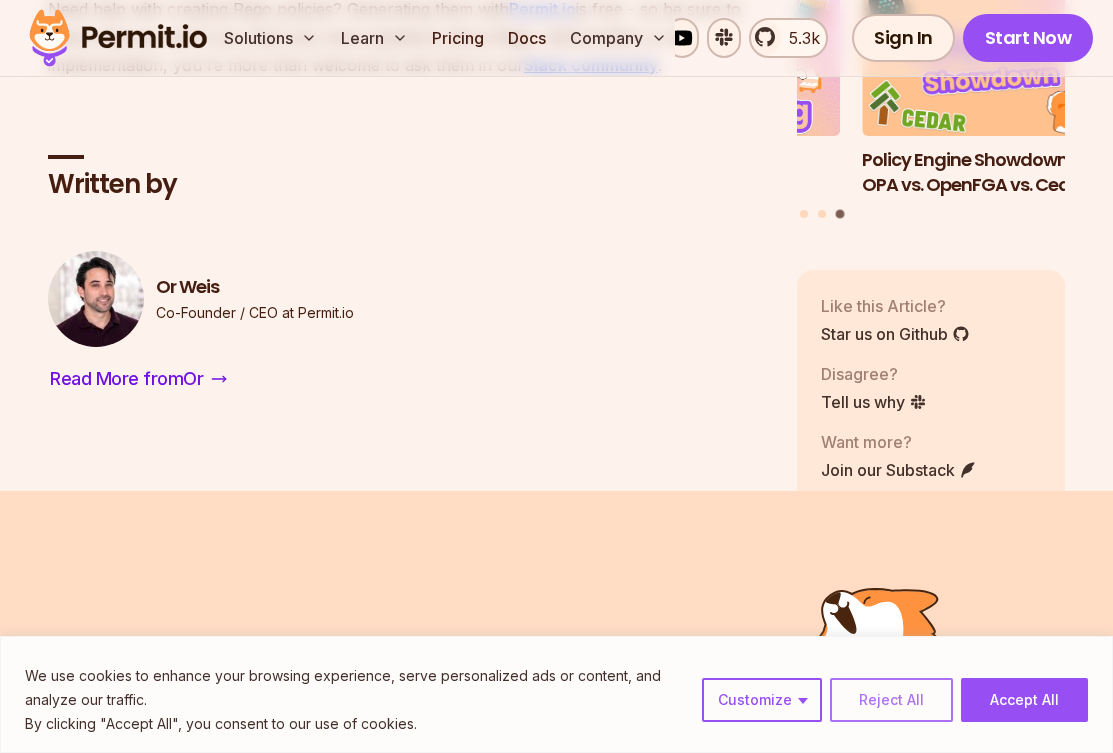 click on "Reject All" at bounding box center [891, 700] 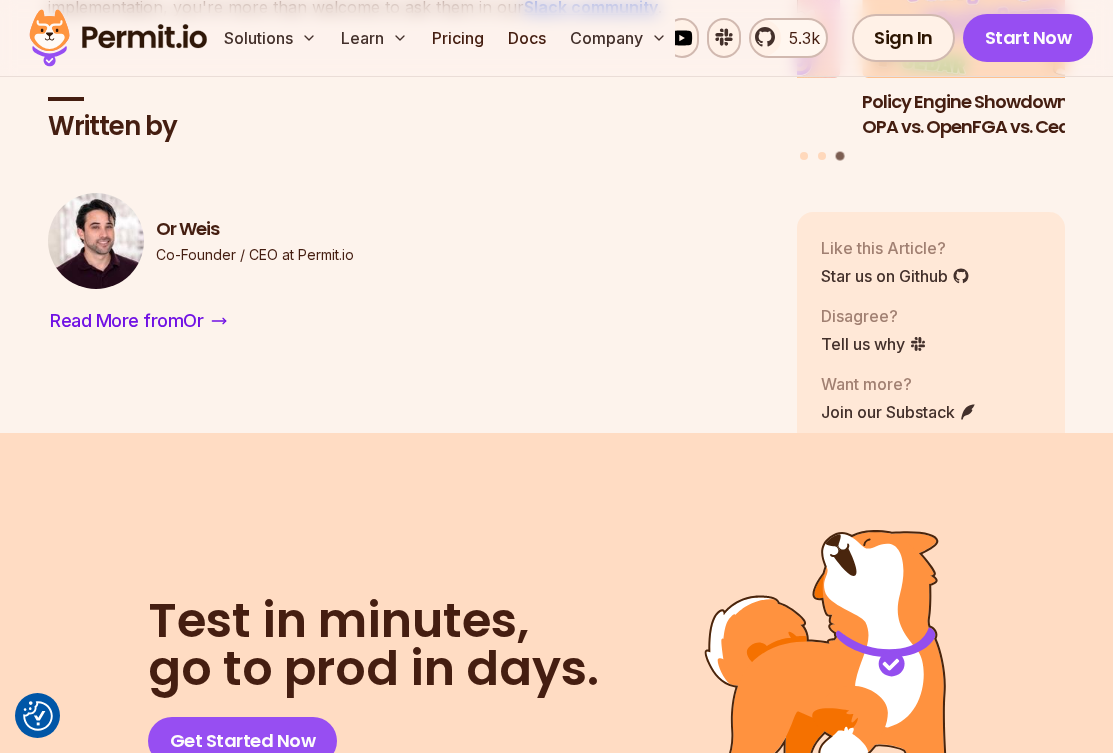 scroll, scrollTop: 7200, scrollLeft: 0, axis: vertical 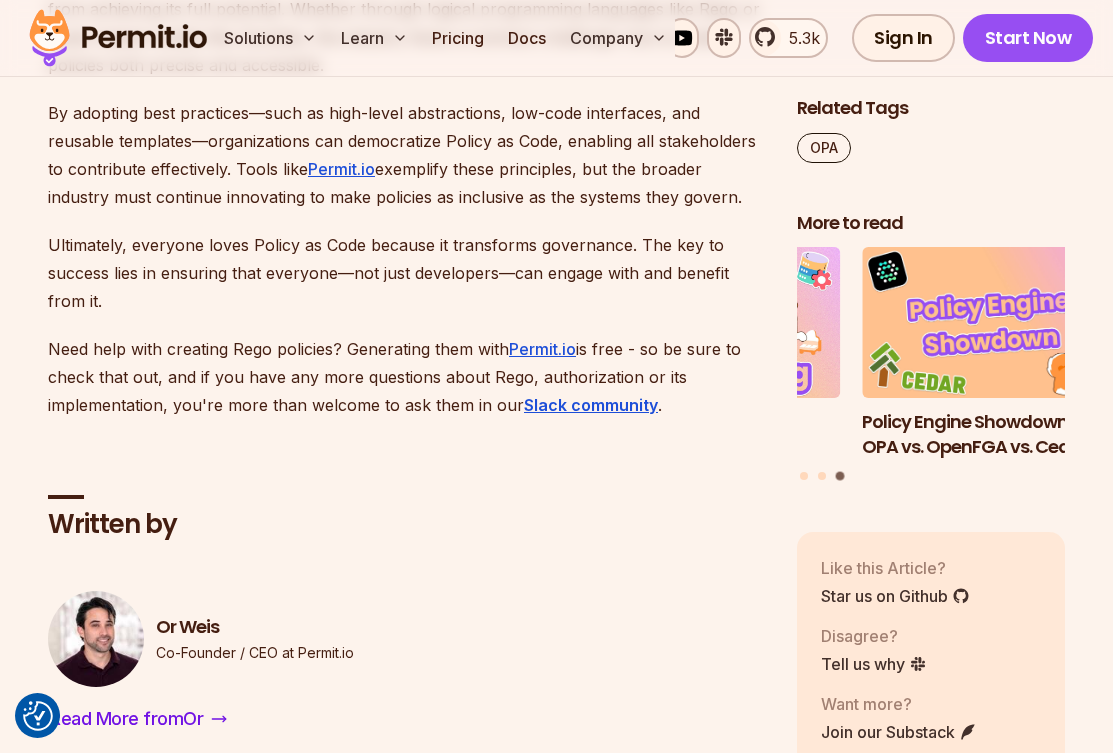 click on "resource "permitio_role"   "reader"  {
key         =  "reader"
name        =  "Reader"
description =  "A role that allows reading documents"
permissions = [
"document:read"
]
extends      = []
depends_on  = [
permitio_resource.document  # This is required to ensure that the resource is created before the role (for the permissions assignment)
]
}" at bounding box center [406, -423] 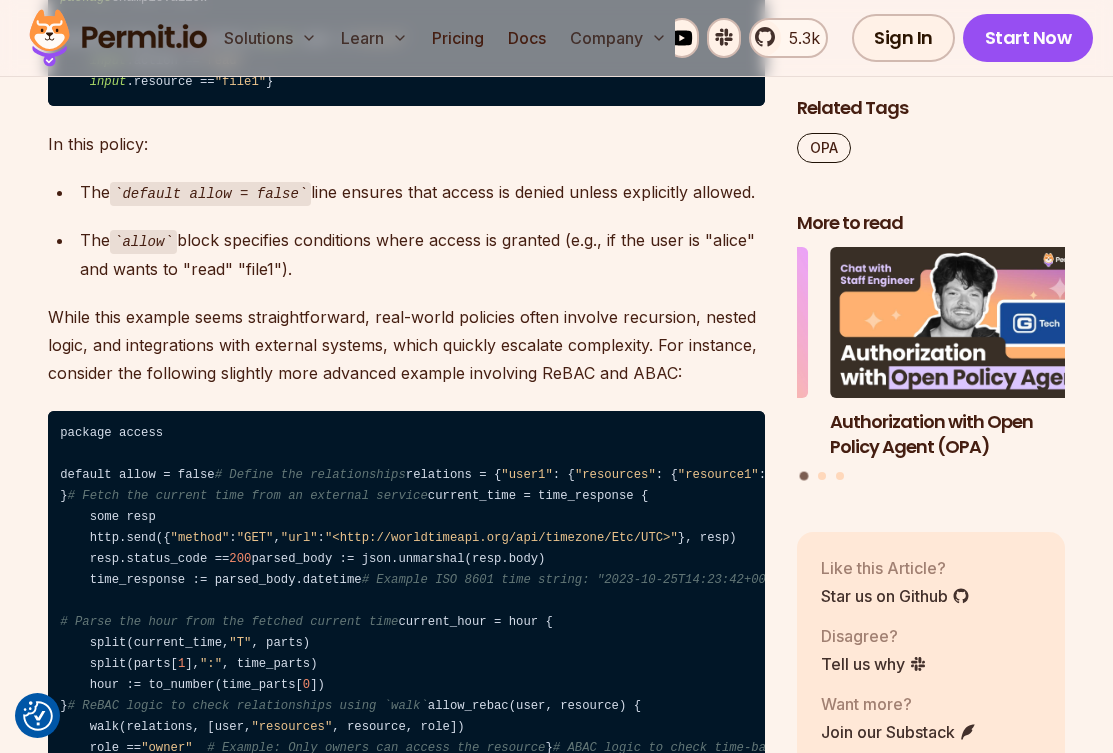scroll, scrollTop: 1216, scrollLeft: 0, axis: vertical 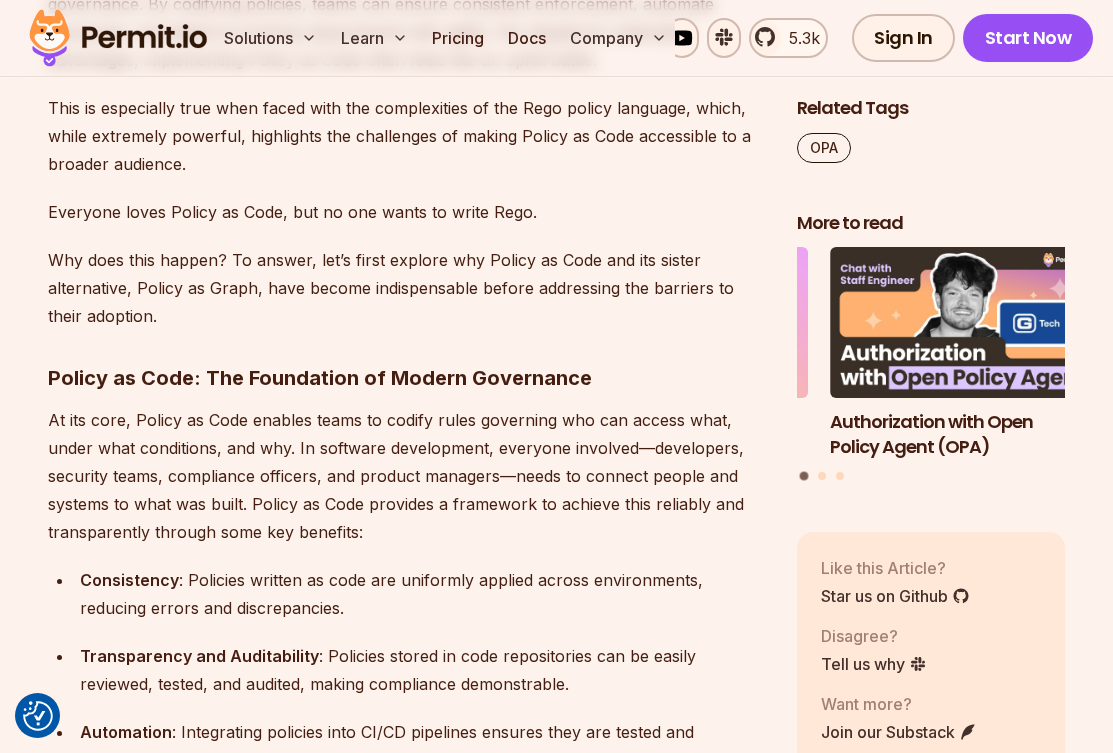 click on "At its core, Policy as Code enables teams to codify rules governing who can access what, under what conditions, and why. In software development, everyone involved—developers, security teams, compliance officers, and product managers—needs to connect people and systems to what was built. Policy as Code provides a framework to achieve this reliably and transparently through some key benefits:" at bounding box center [406, 476] 